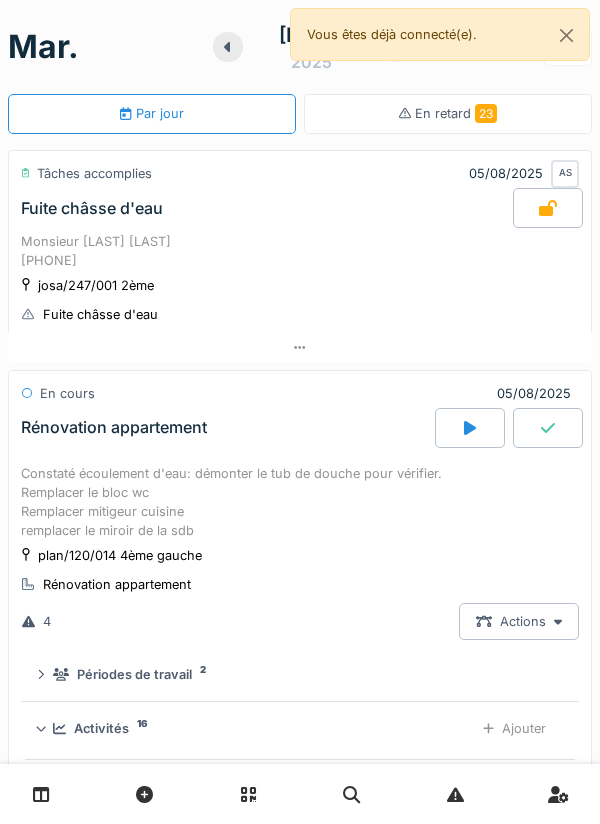 scroll, scrollTop: 0, scrollLeft: 0, axis: both 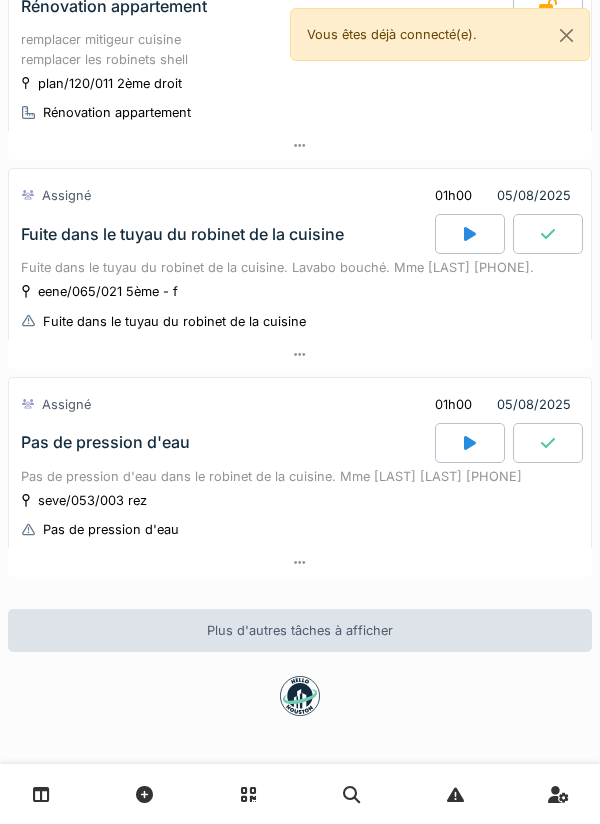 click at bounding box center (470, 234) 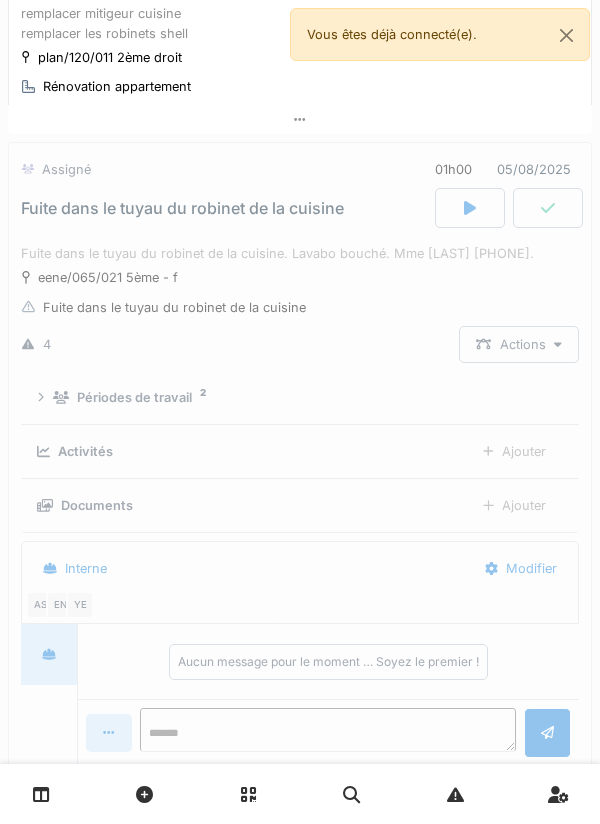 scroll, scrollTop: 2668, scrollLeft: 0, axis: vertical 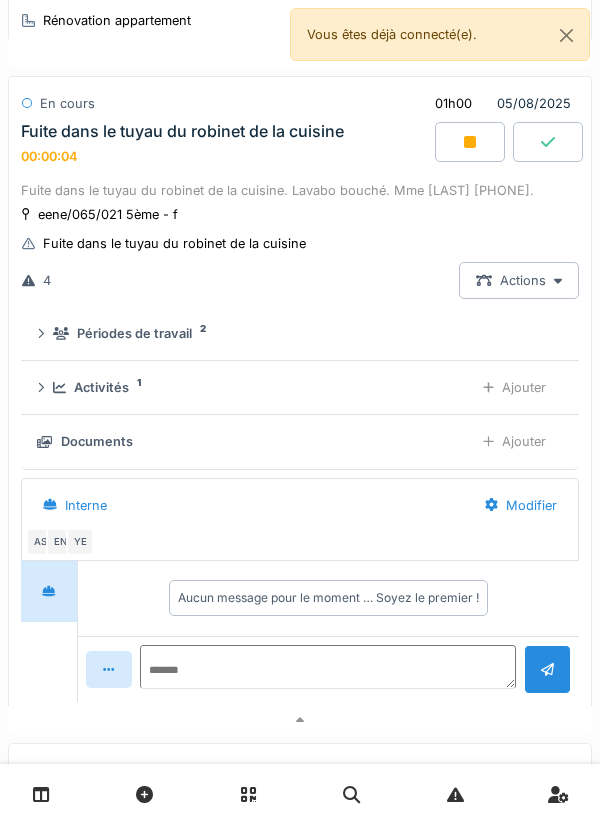 click on "Activités 1" at bounding box center (255, 387) 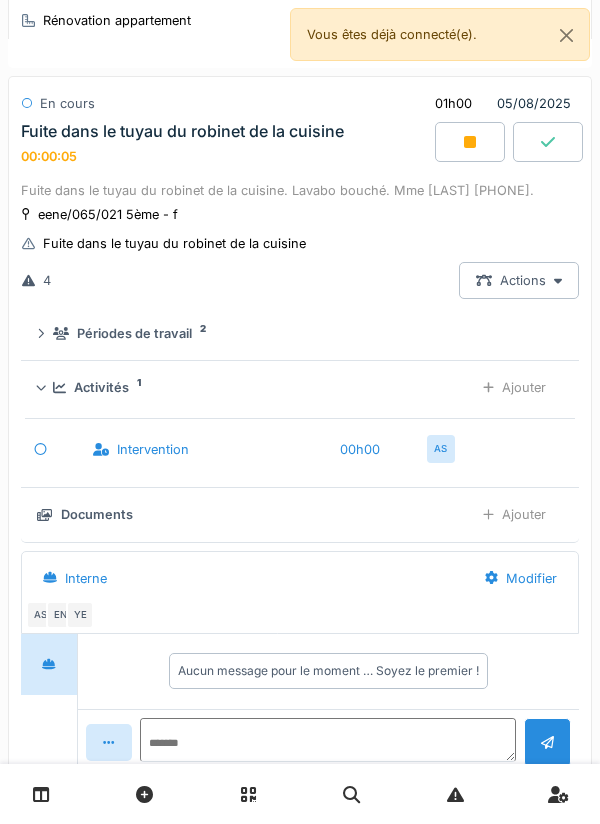 click on "Ajouter" at bounding box center [514, 387] 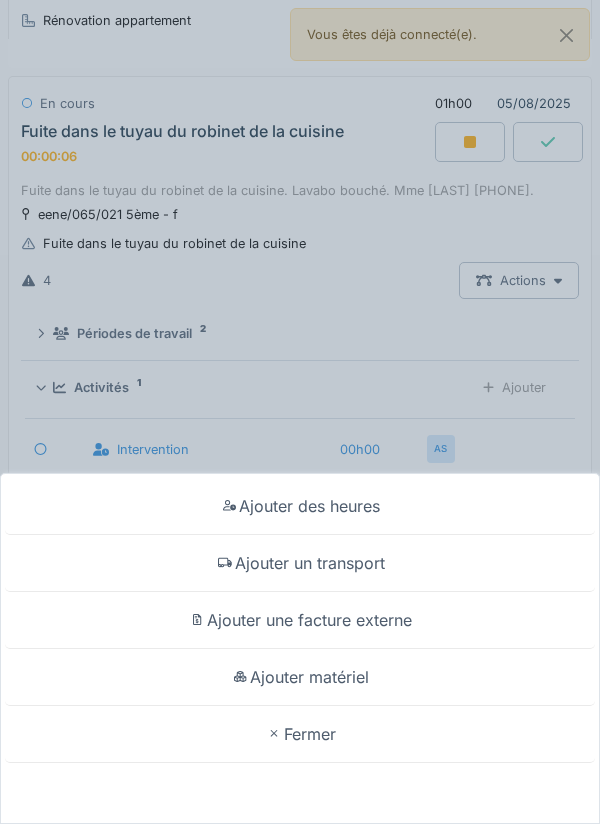 click on "Ajouter un transport" at bounding box center [300, 563] 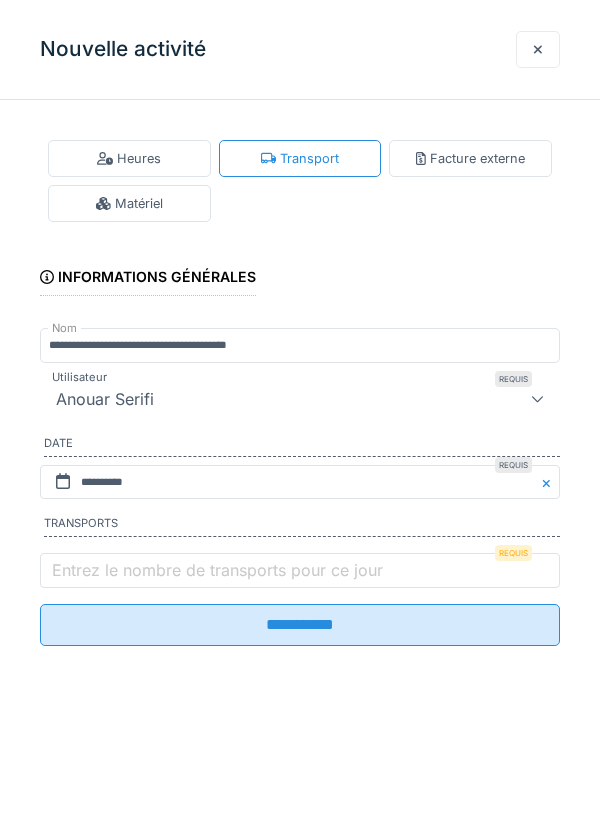 click on "Entrez le nombre de transports pour ce jour" at bounding box center [217, 570] 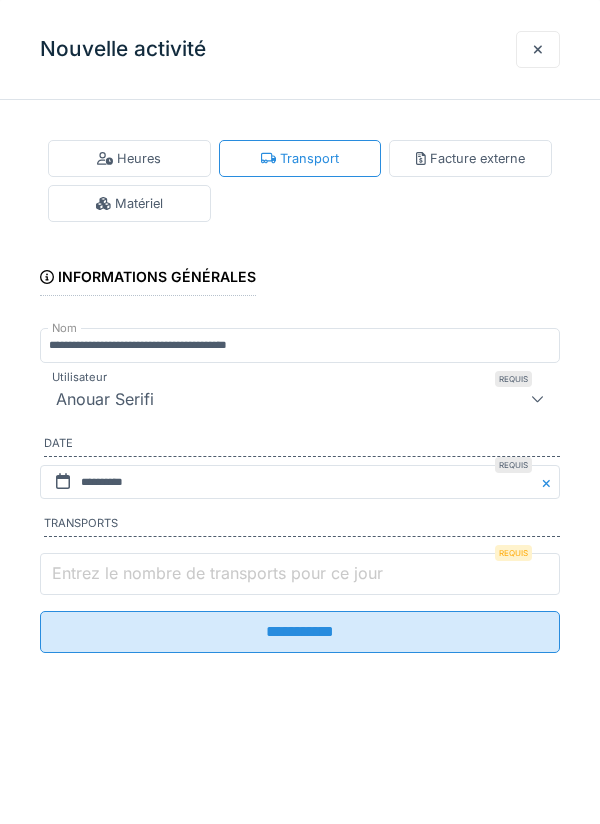 click on "Entrez le nombre de transports pour ce jour" at bounding box center [300, 574] 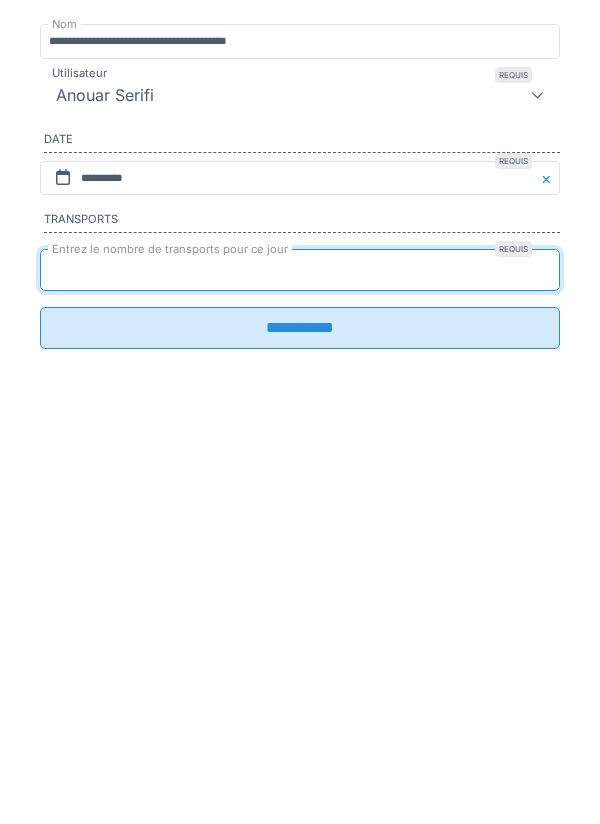type on "*" 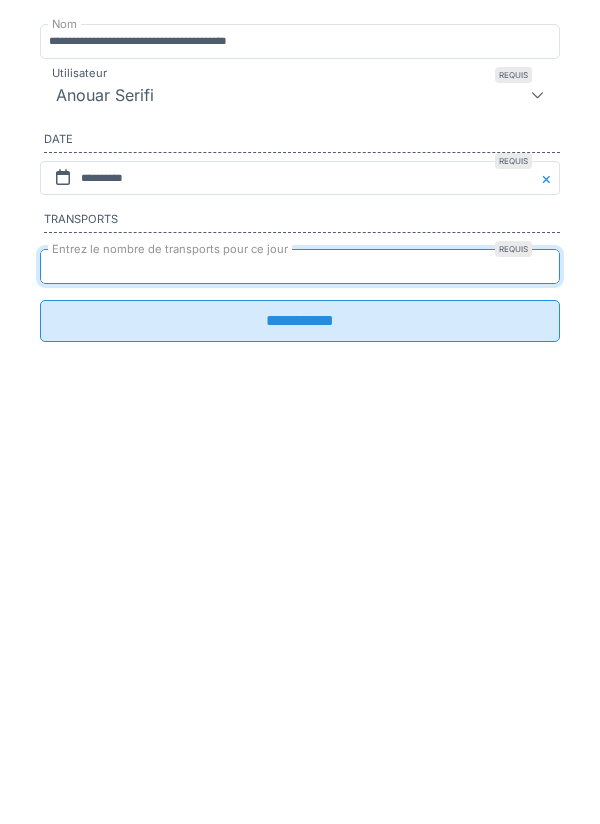click on "**********" at bounding box center [300, 625] 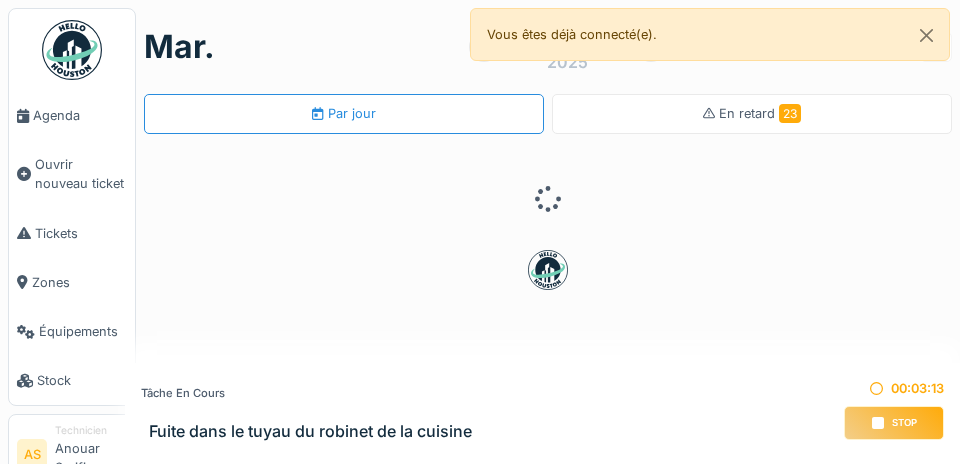 scroll, scrollTop: 0, scrollLeft: 0, axis: both 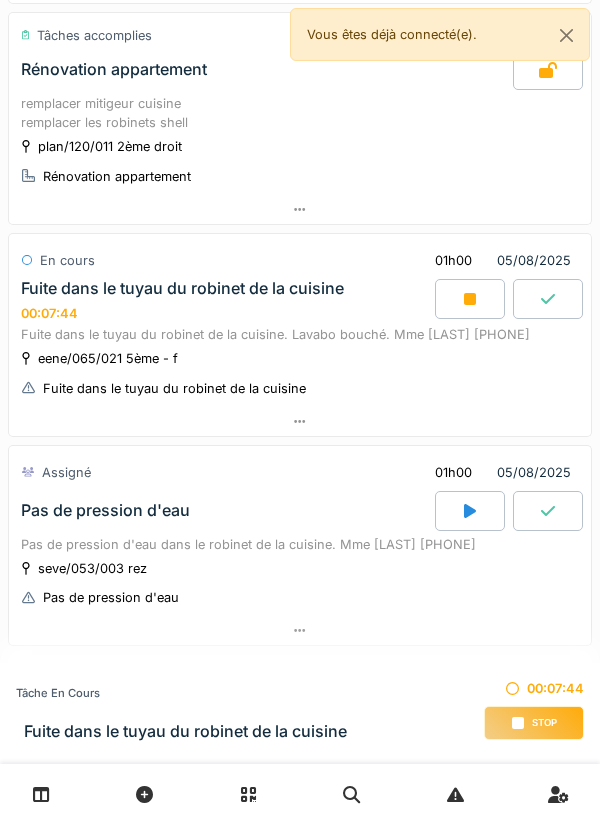 click at bounding box center (470, 299) 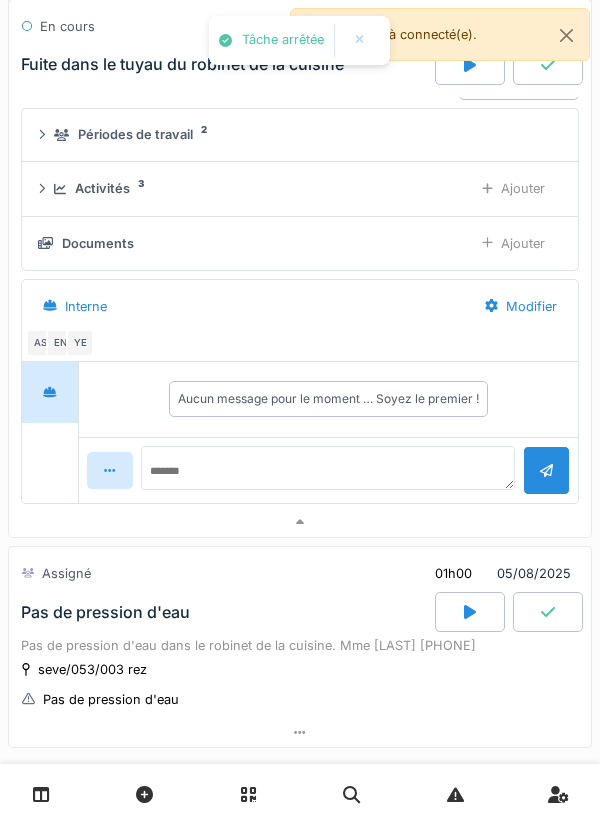 scroll, scrollTop: 1080, scrollLeft: 0, axis: vertical 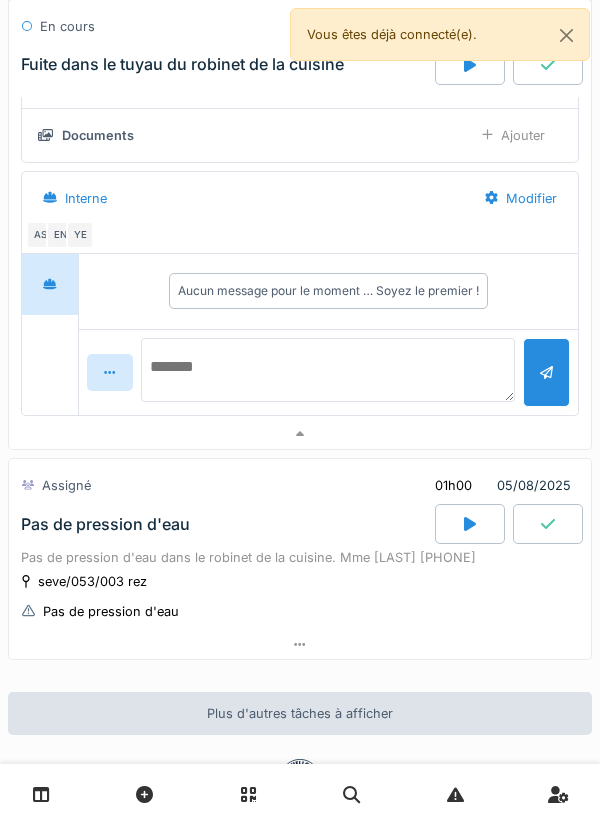 click at bounding box center [328, 370] 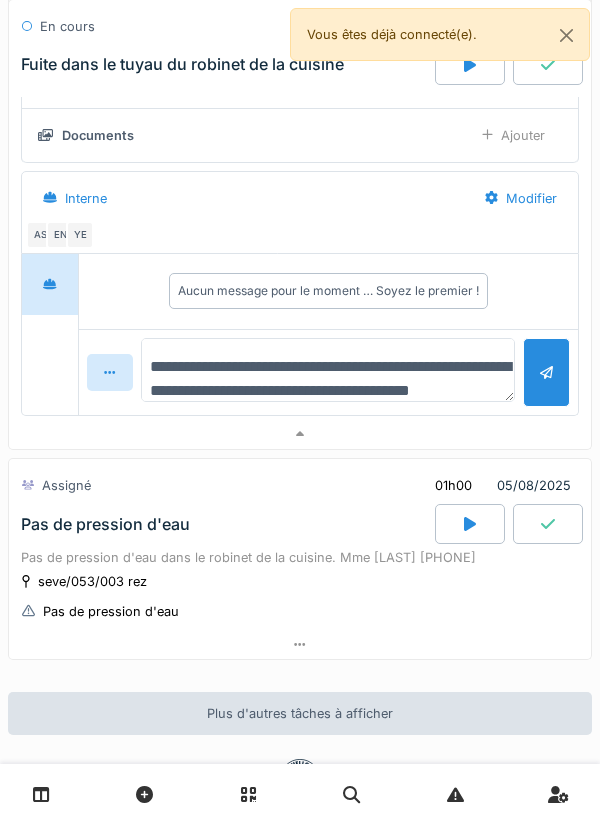 scroll, scrollTop: 23, scrollLeft: 0, axis: vertical 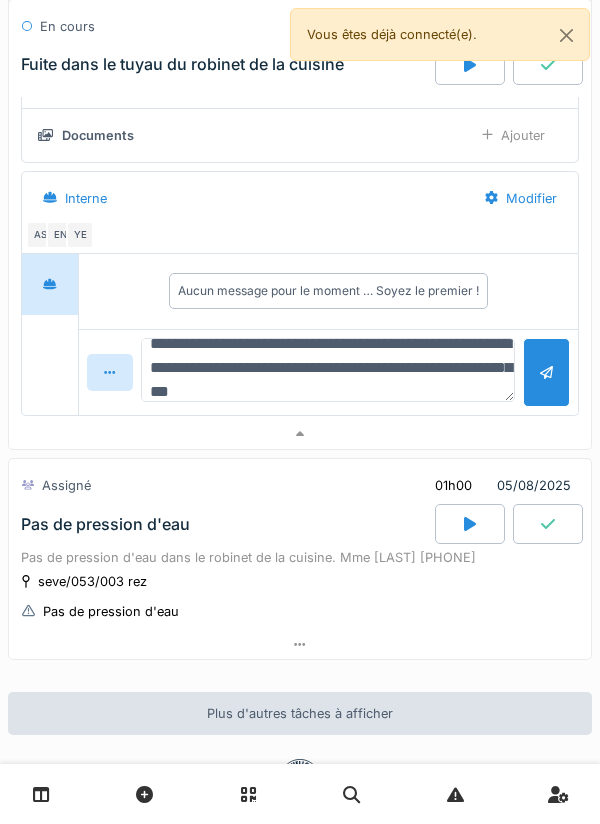 click on "**********" at bounding box center [328, 370] 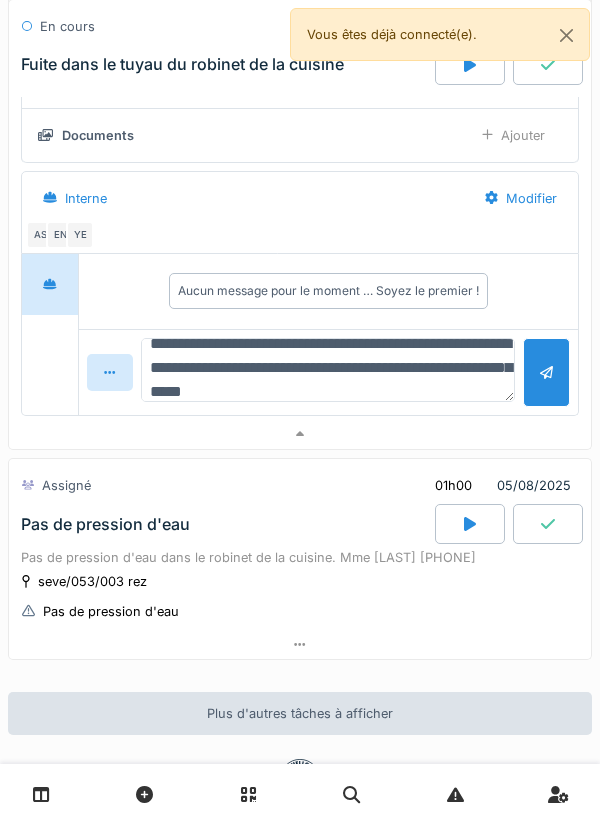 type on "**********" 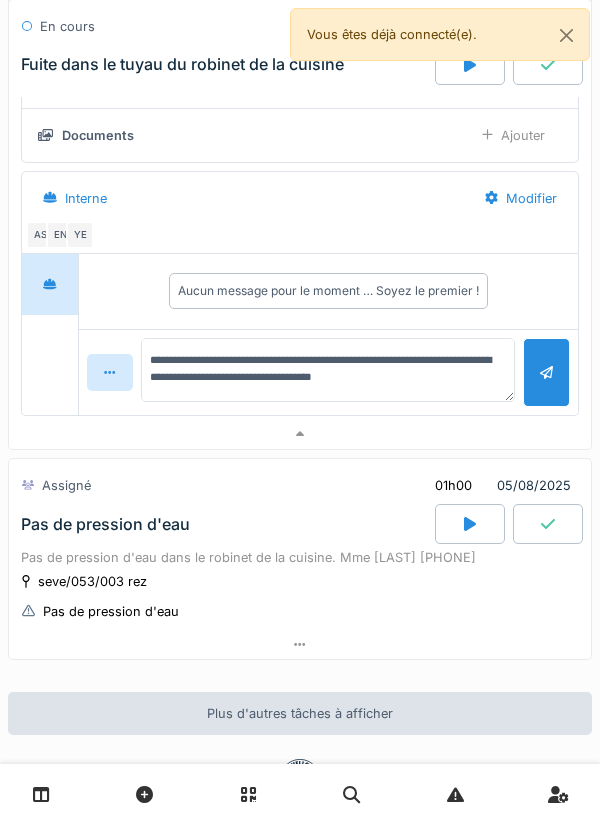 click at bounding box center (546, 372) 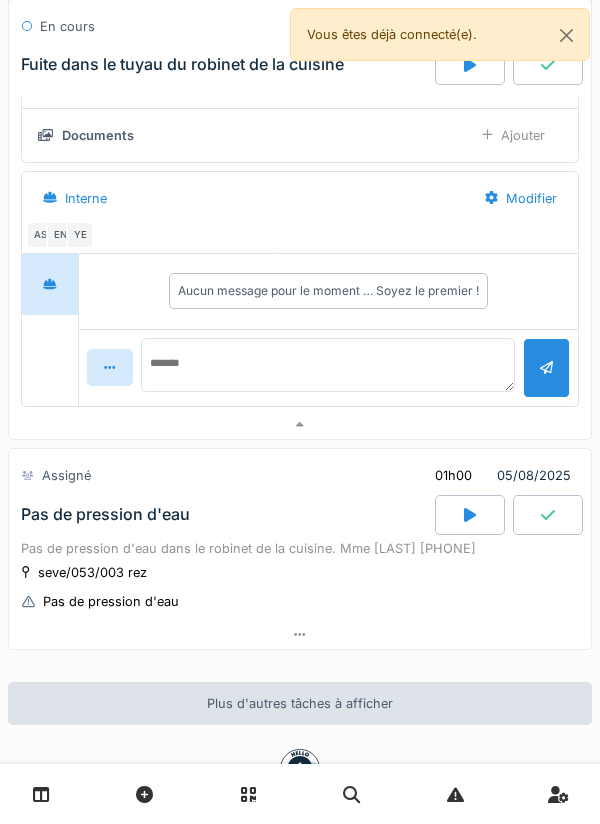 scroll, scrollTop: 0, scrollLeft: 0, axis: both 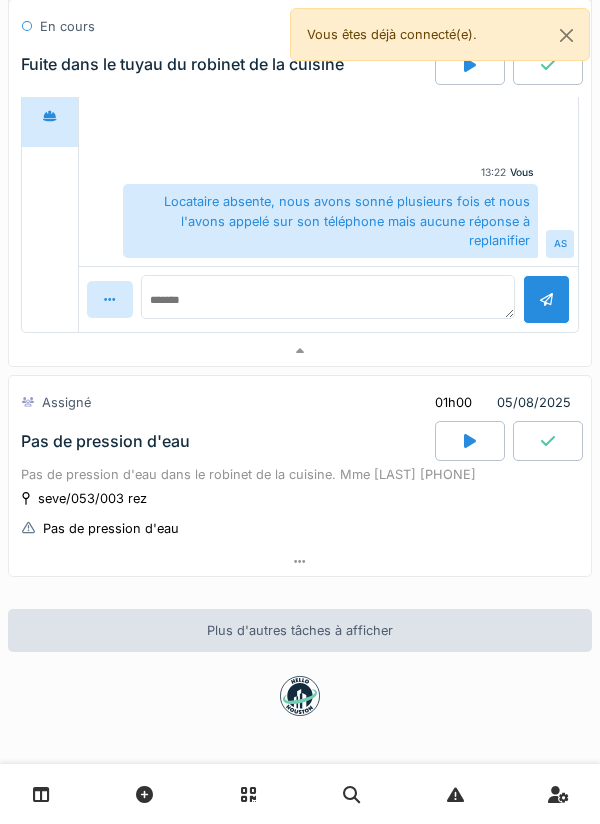 click at bounding box center [470, 441] 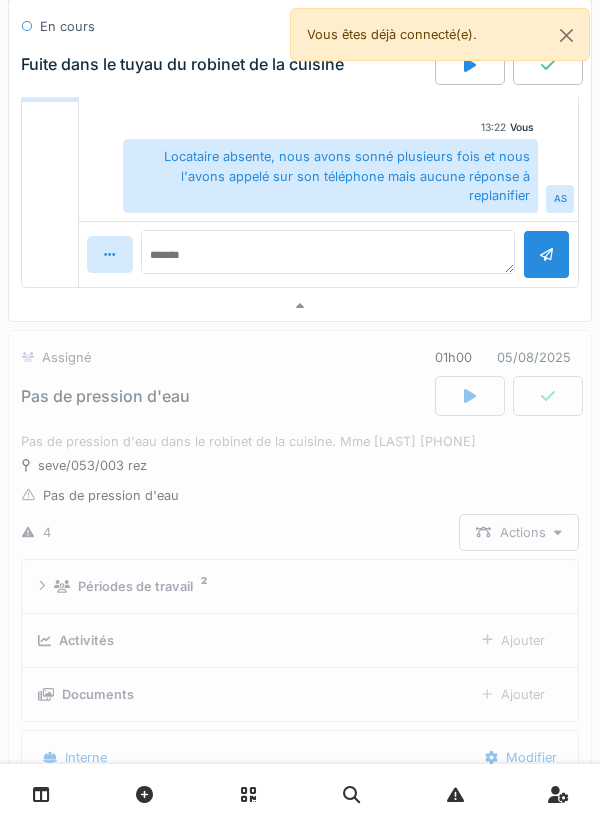 scroll, scrollTop: 1563, scrollLeft: 0, axis: vertical 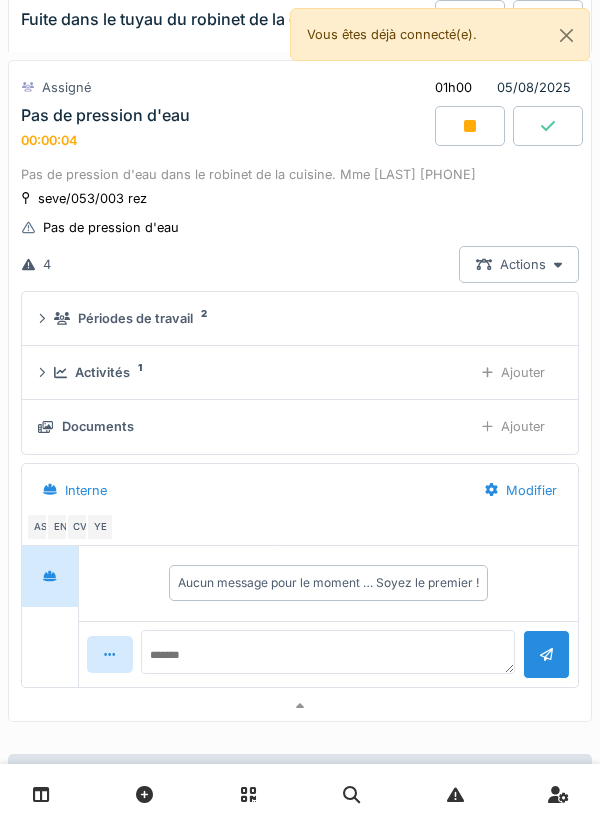 click on "Ajouter" at bounding box center [513, 372] 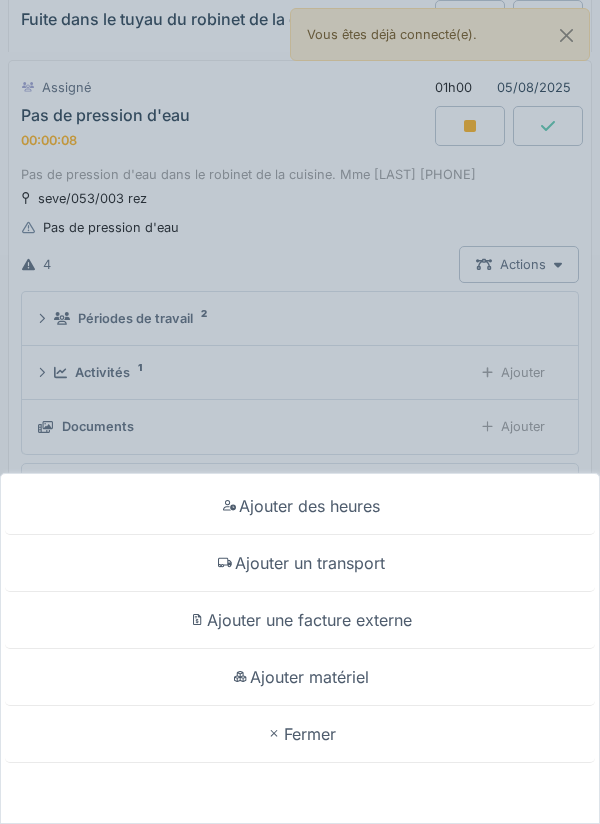 click on "Ajouter un transport" at bounding box center (300, 563) 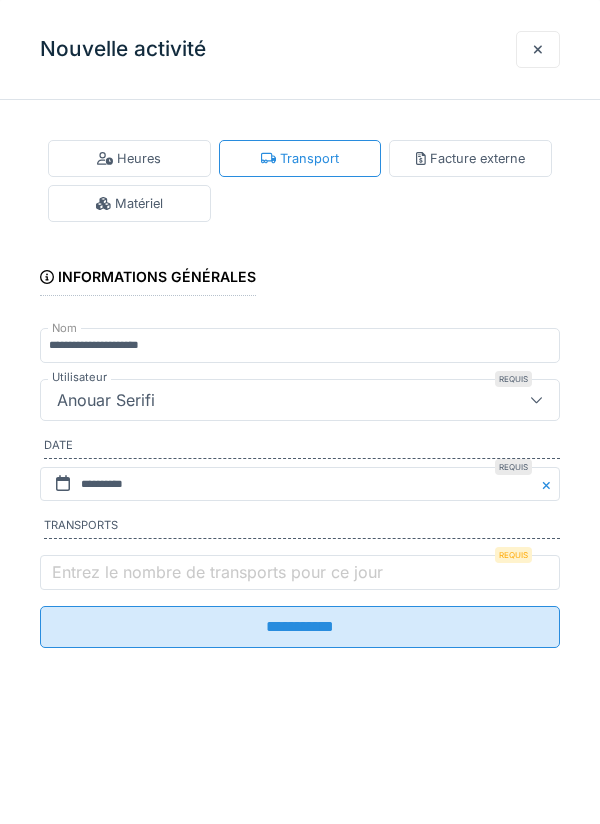 click on "Entrez le nombre de transports pour ce jour" at bounding box center (217, 572) 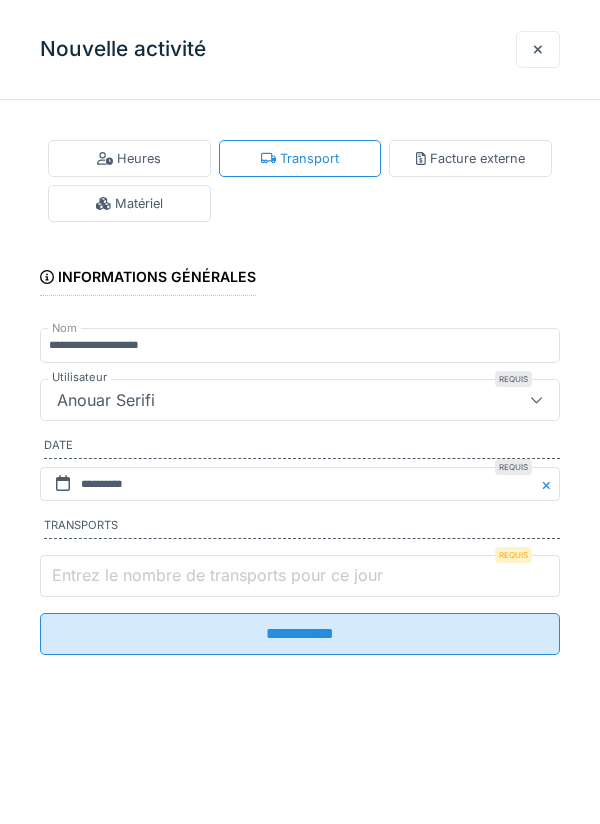 click on "Entrez le nombre de transports pour ce jour" at bounding box center (300, 576) 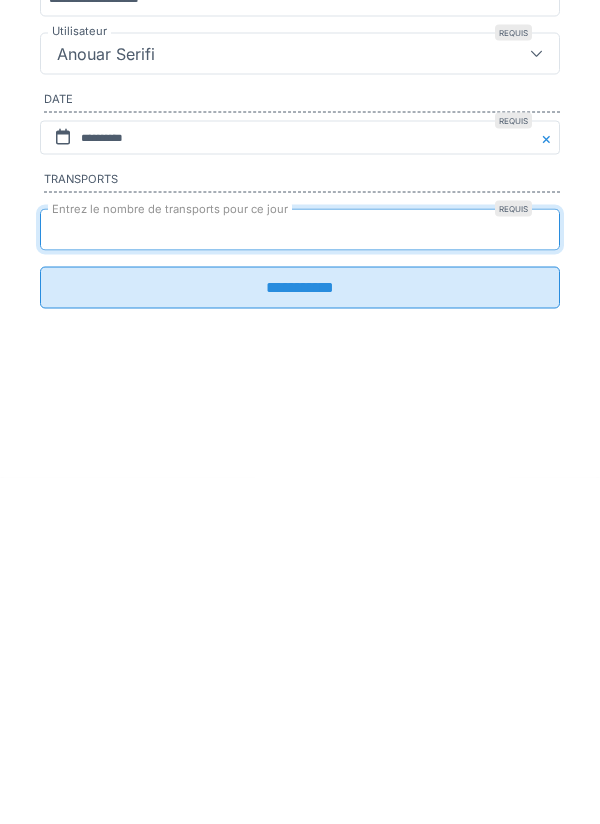 type on "*" 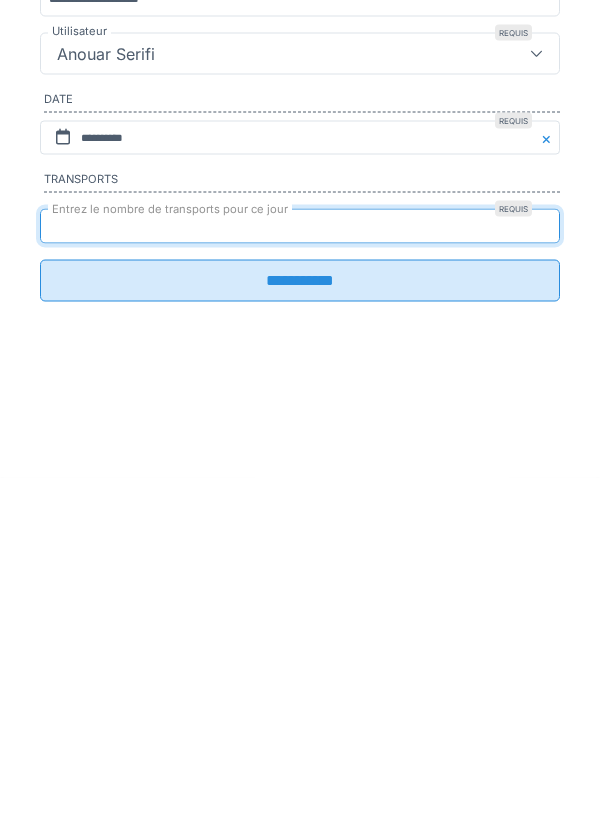 click on "**********" at bounding box center (300, 627) 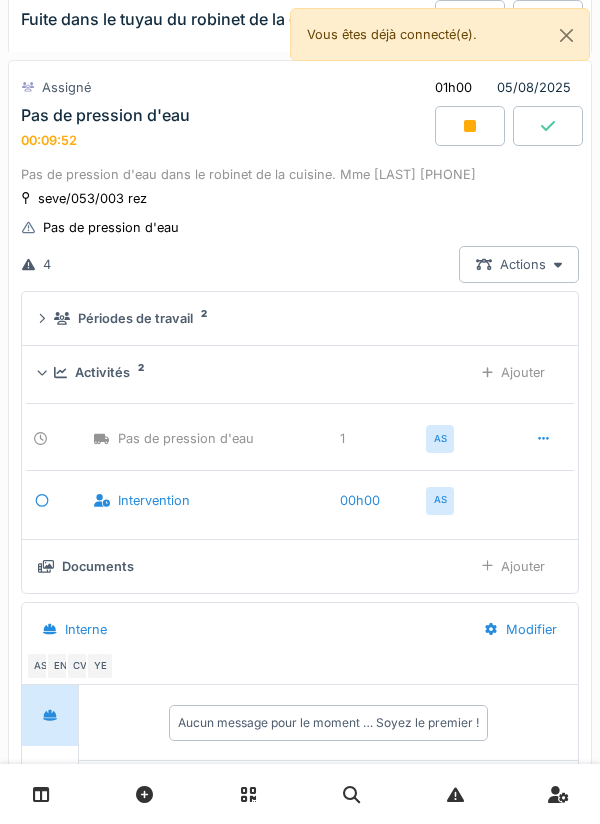 click 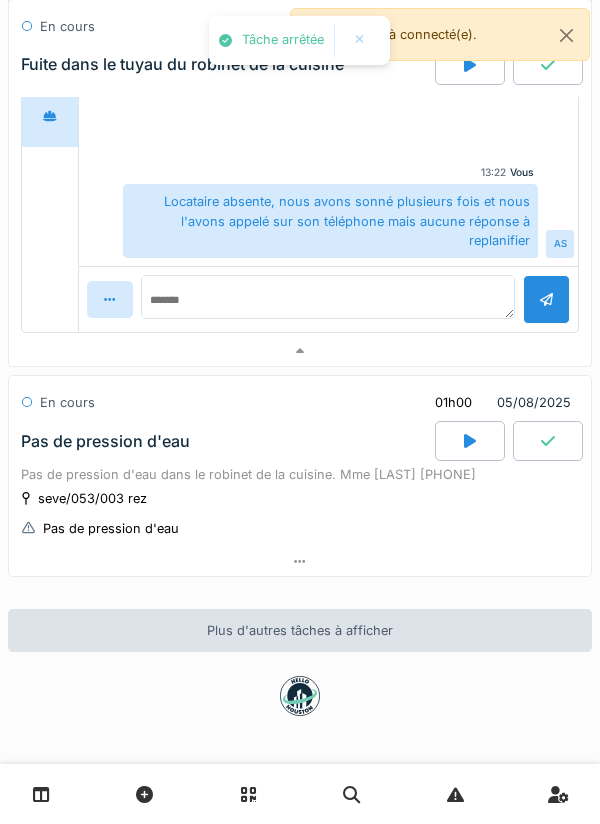 scroll, scrollTop: 1266, scrollLeft: 0, axis: vertical 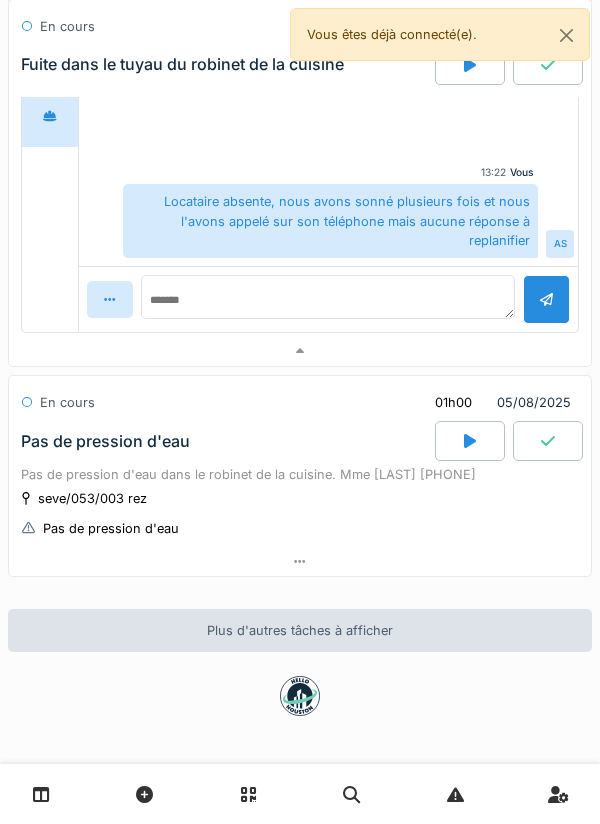click at bounding box center [300, 561] 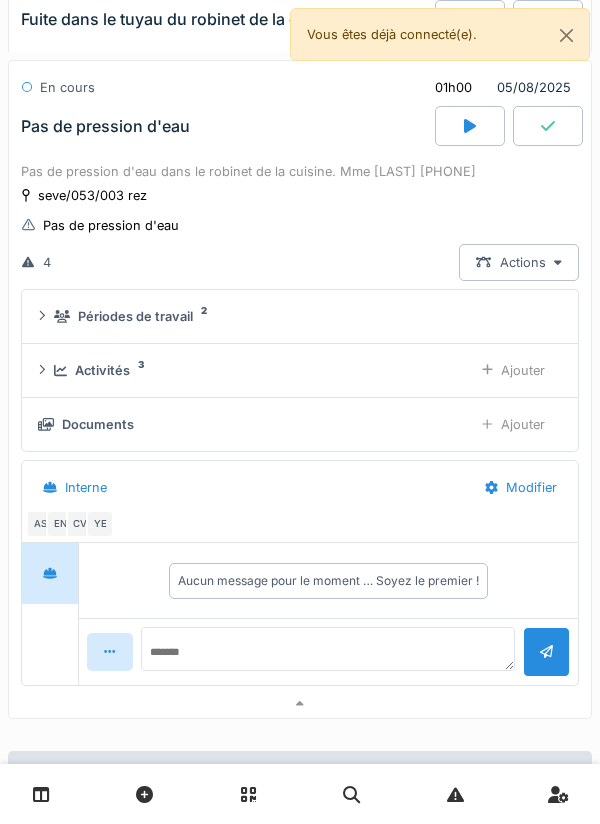 scroll, scrollTop: 1726, scrollLeft: 0, axis: vertical 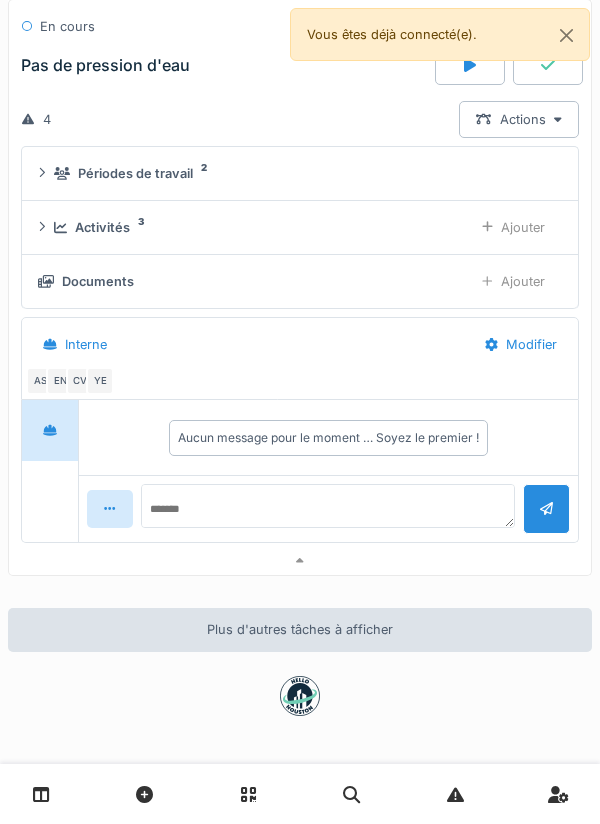 click on "Ajouter" at bounding box center (513, 281) 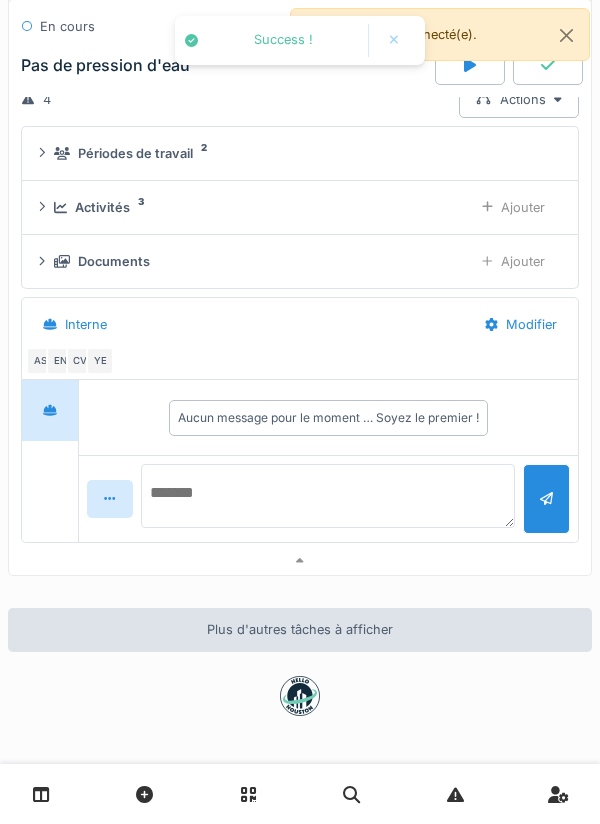 click at bounding box center [328, 496] 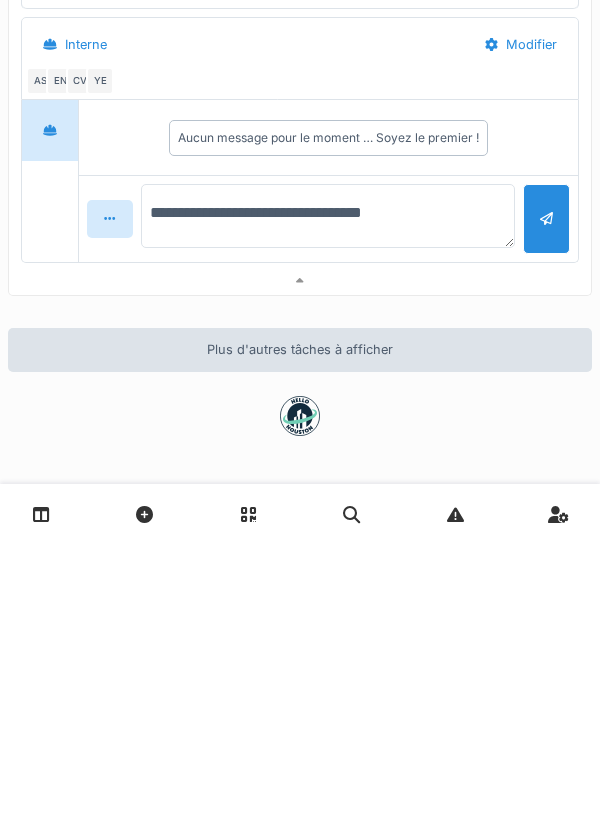 type on "**********" 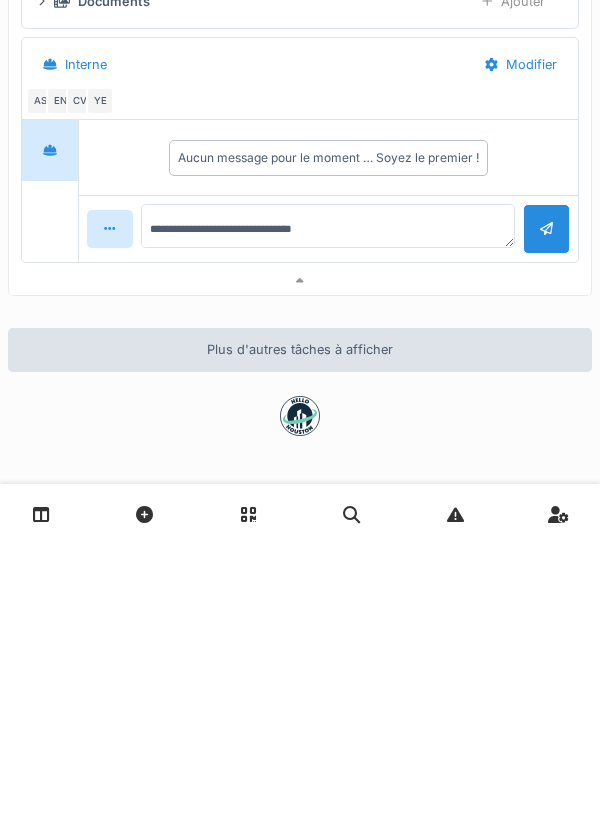 click at bounding box center [546, 508] 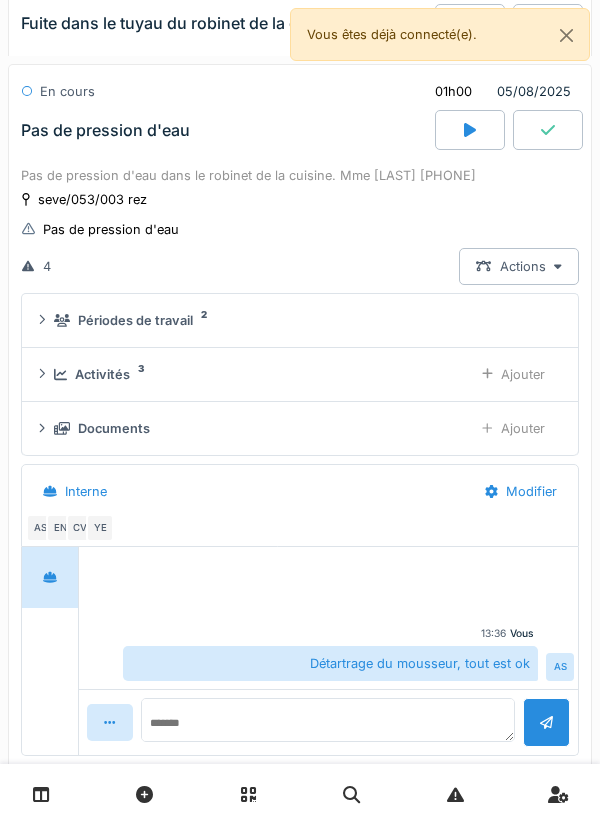 click 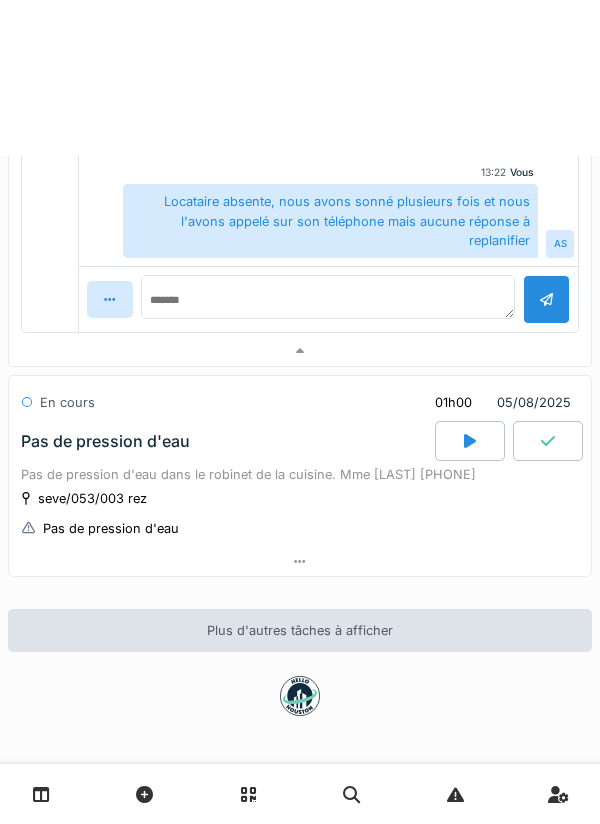 scroll, scrollTop: 1267, scrollLeft: 0, axis: vertical 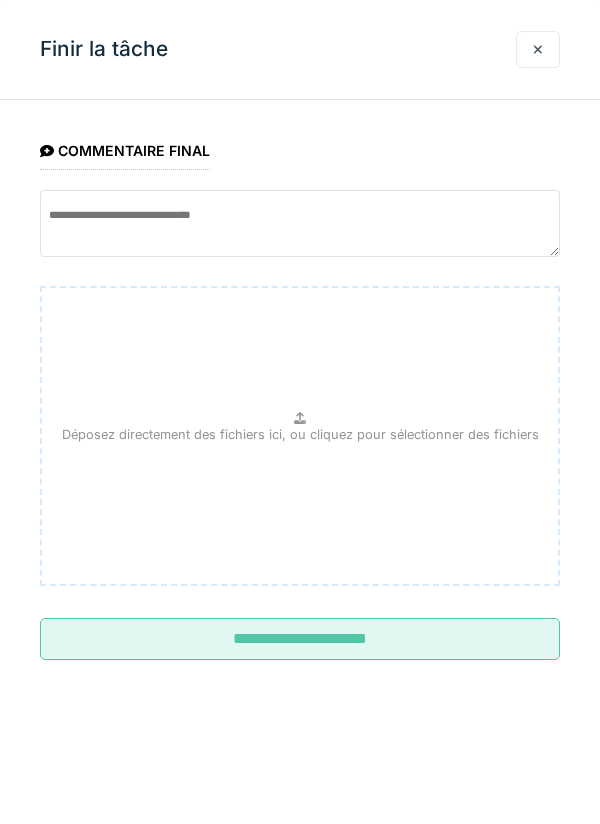 click on "**********" at bounding box center (300, 639) 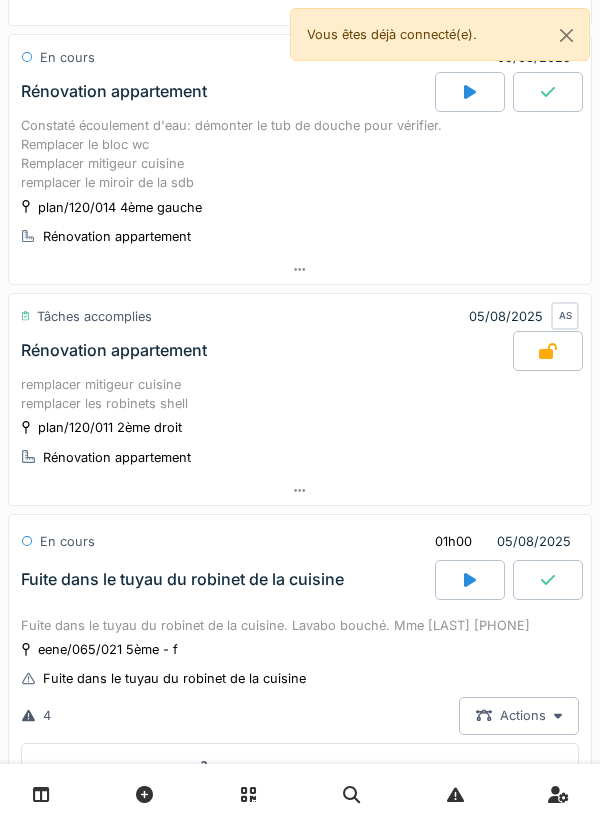 scroll, scrollTop: 0, scrollLeft: 0, axis: both 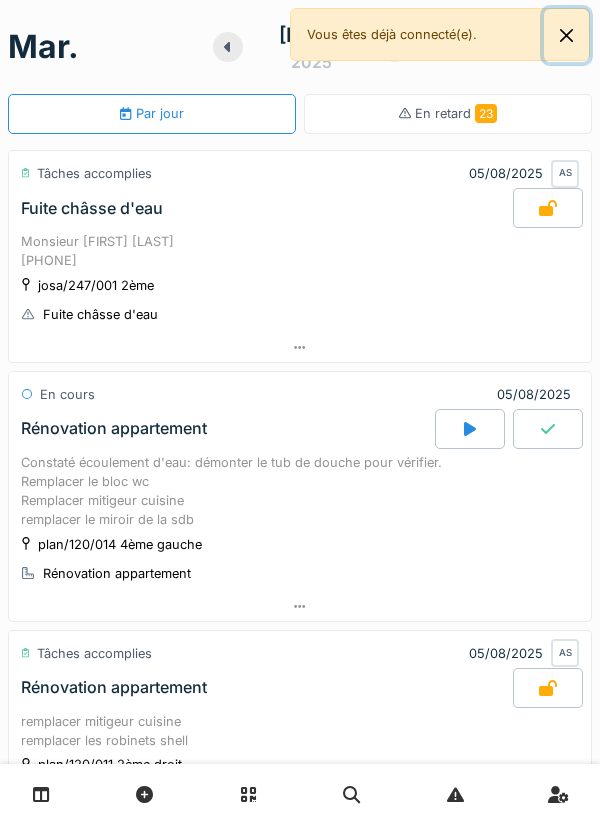 click at bounding box center (566, 35) 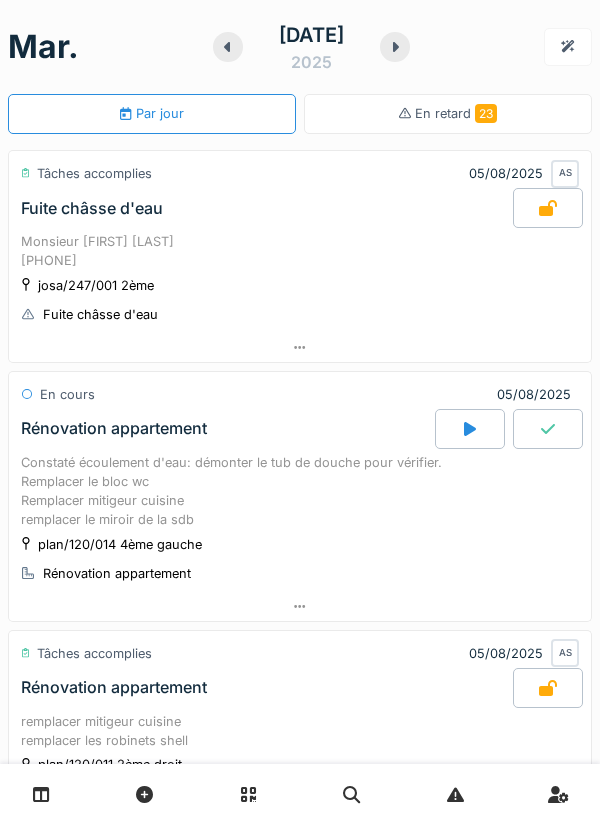 click at bounding box center [395, 47] 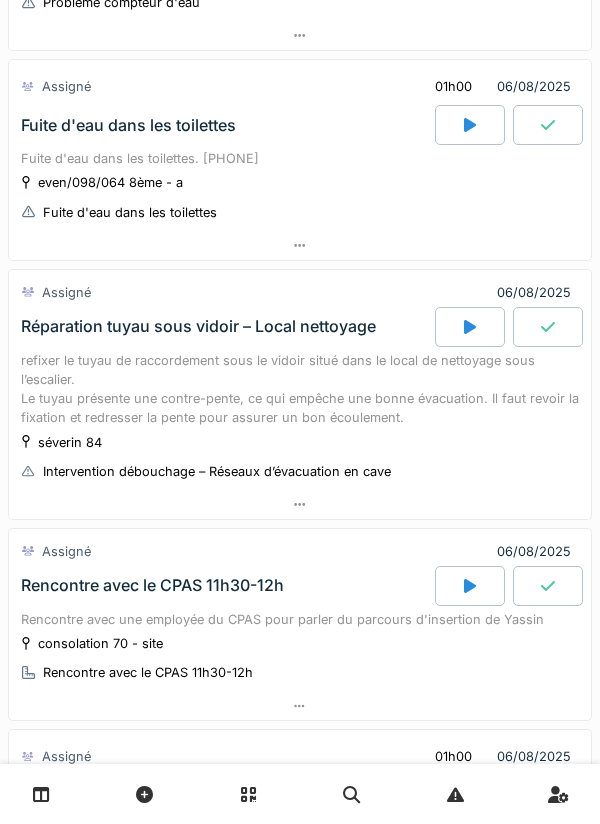 scroll, scrollTop: 504, scrollLeft: 0, axis: vertical 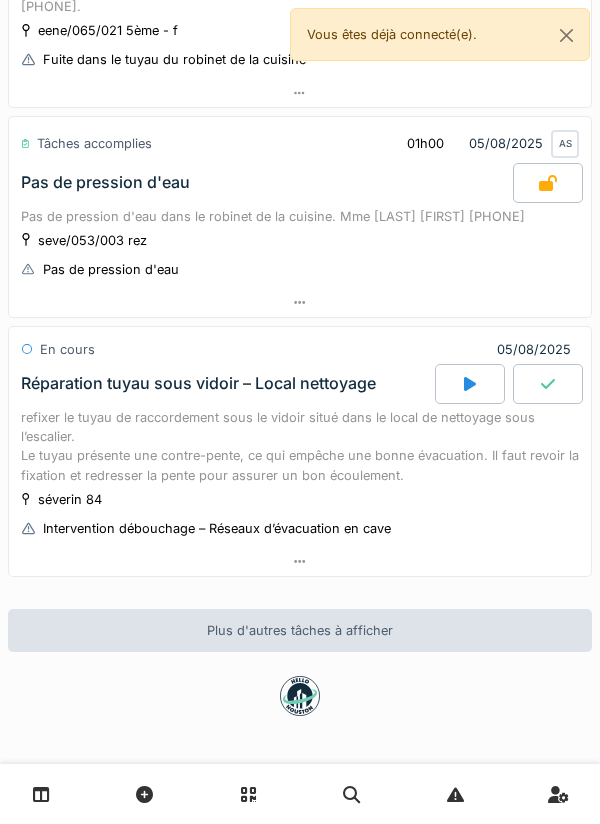 click at bounding box center (470, 384) 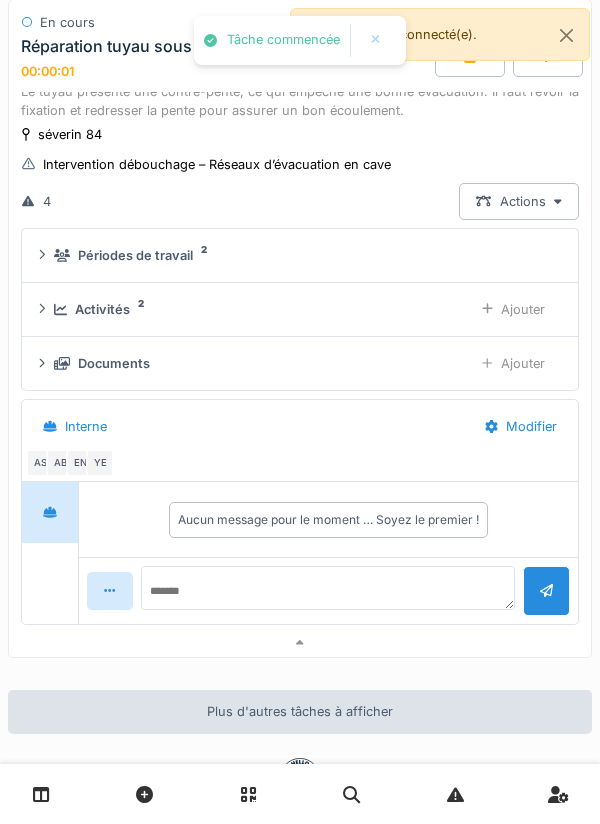 scroll, scrollTop: 1355, scrollLeft: 0, axis: vertical 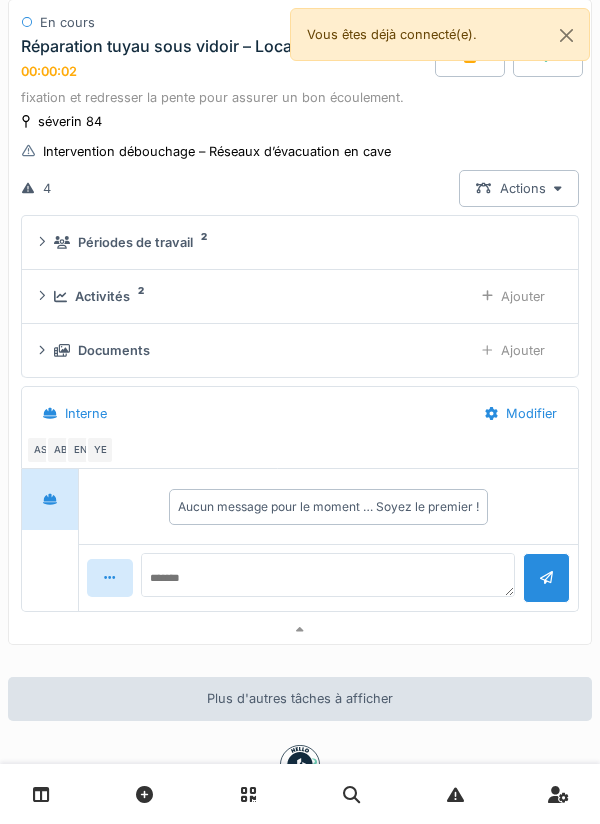 click on "Ajouter" at bounding box center (513, 296) 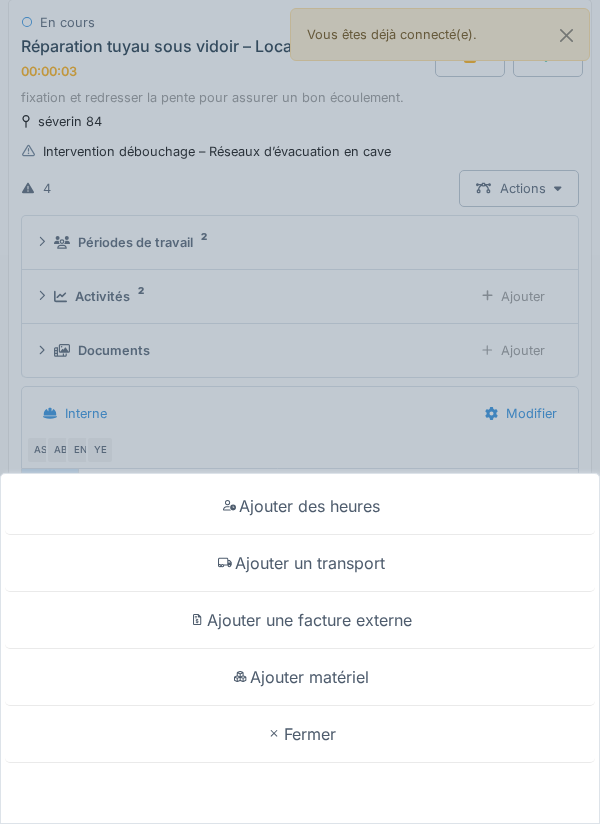click on "Ajouter un transport" at bounding box center (300, 563) 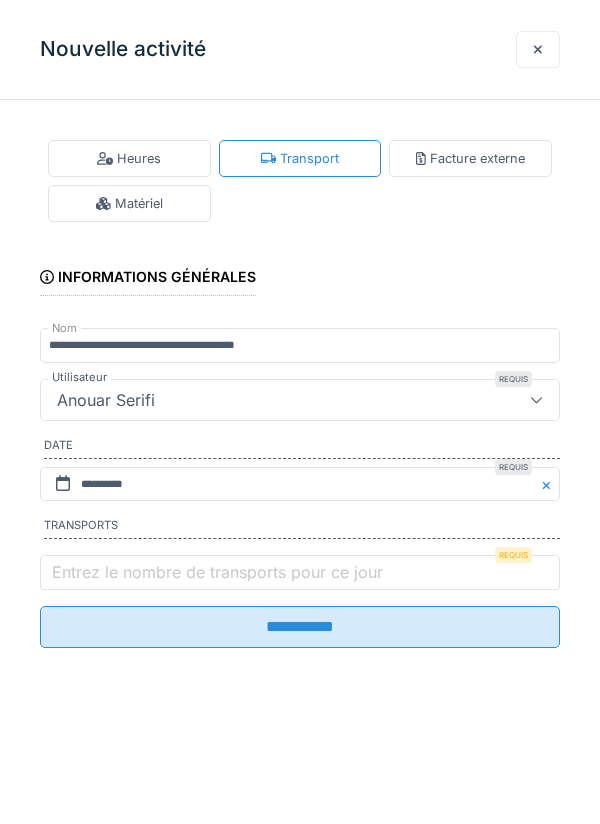 click on "Entrez le nombre de transports pour ce jour" at bounding box center (217, 572) 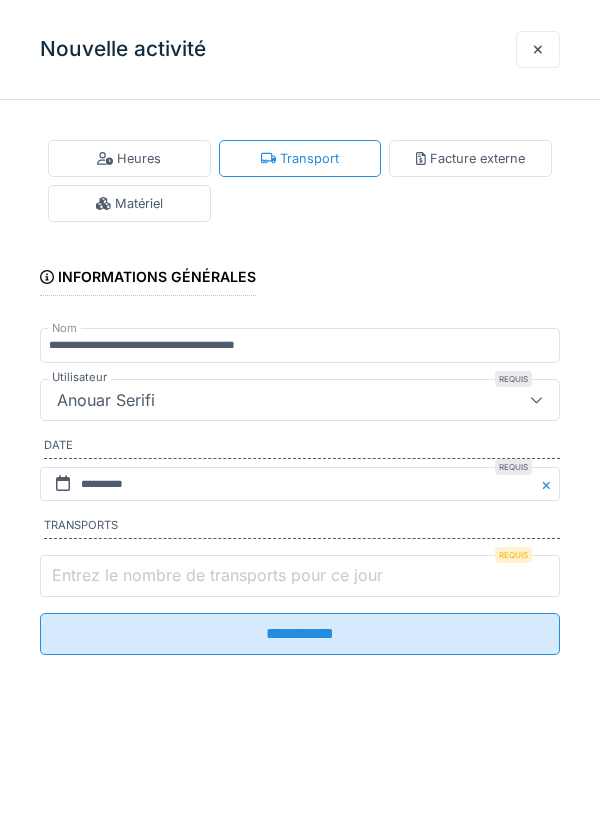 click on "Entrez le nombre de transports pour ce jour" at bounding box center [300, 576] 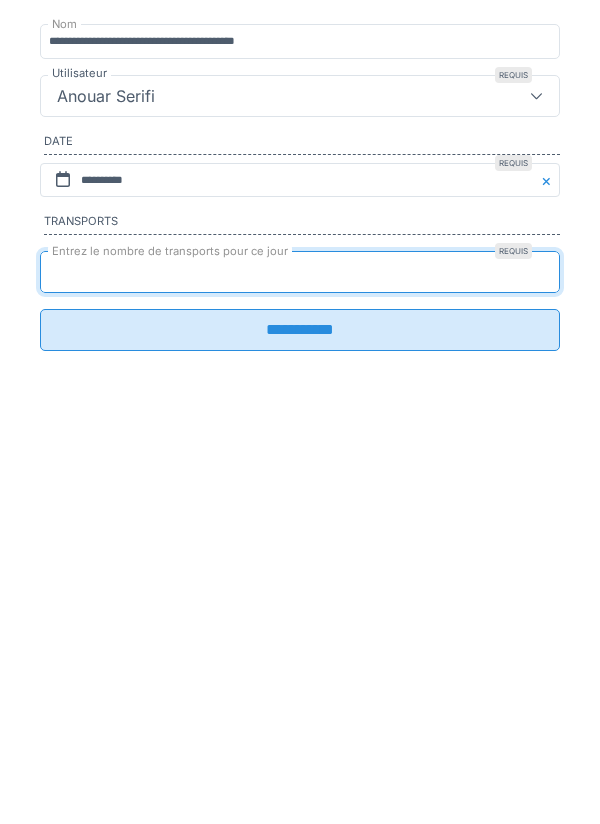 type on "*" 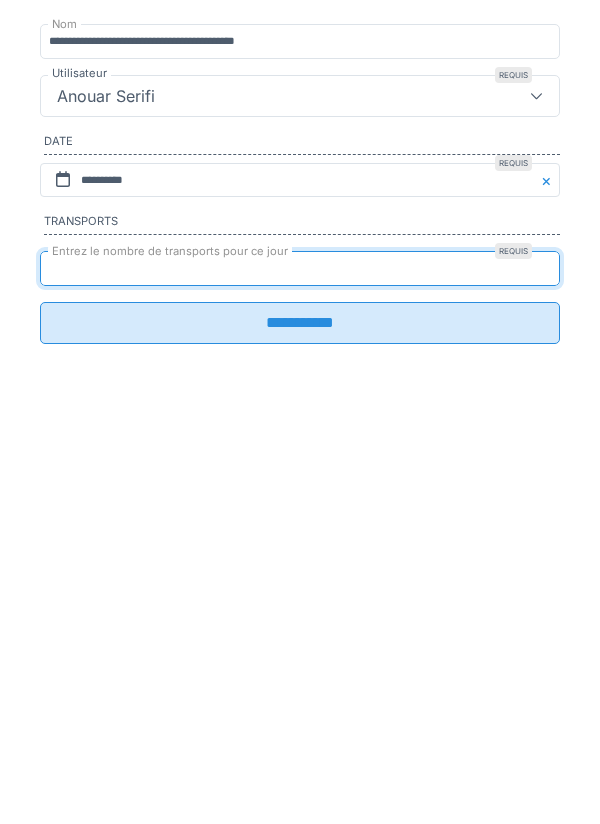 click on "**********" at bounding box center [300, 627] 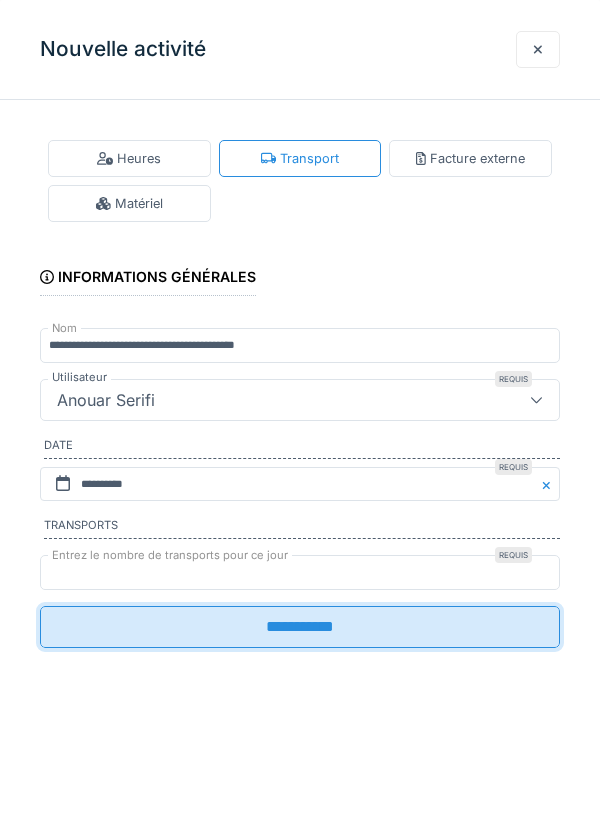 click on "**********" at bounding box center (300, 412) 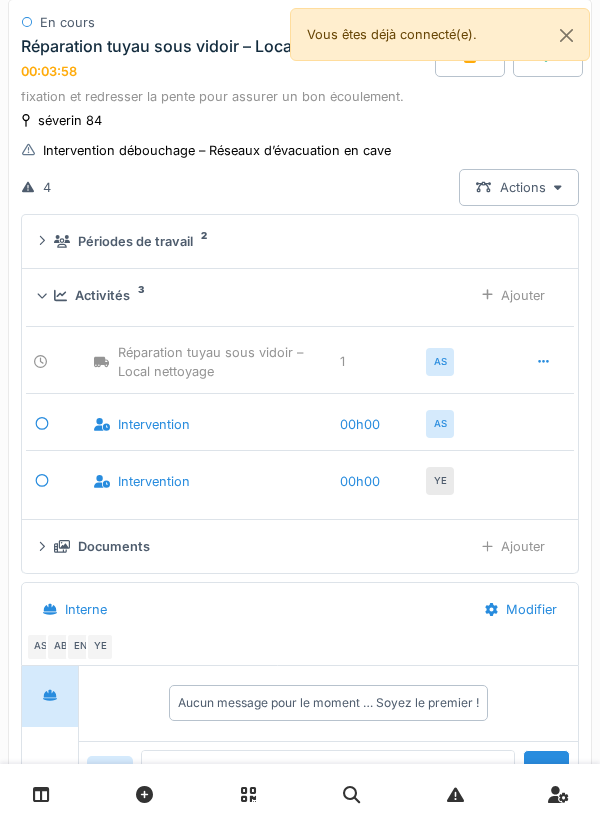 scroll, scrollTop: 1357, scrollLeft: 0, axis: vertical 